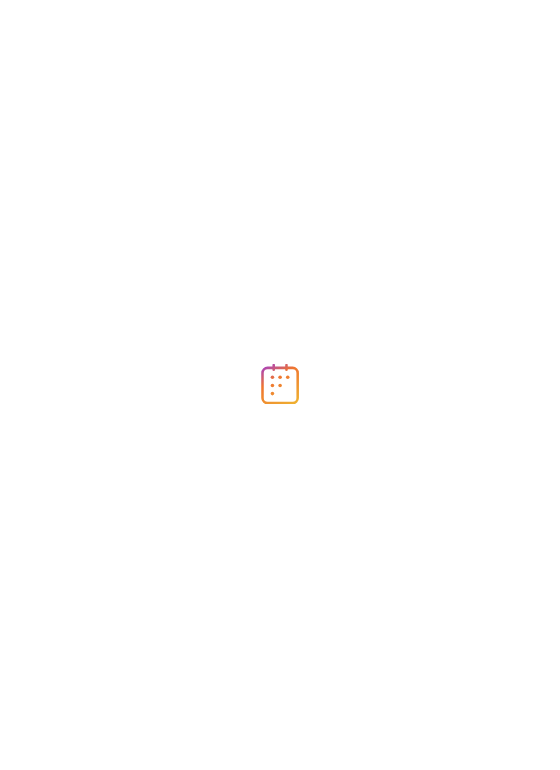 scroll, scrollTop: 0, scrollLeft: 0, axis: both 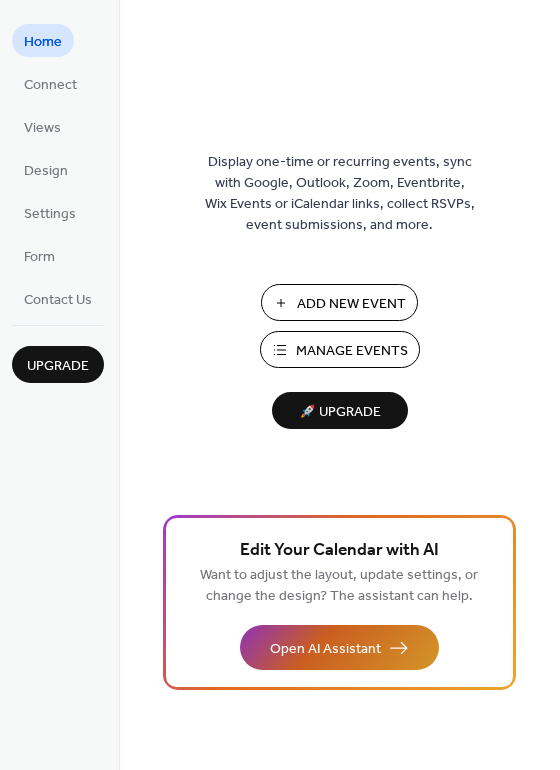 click on "Open AI Assistant" at bounding box center [325, 649] 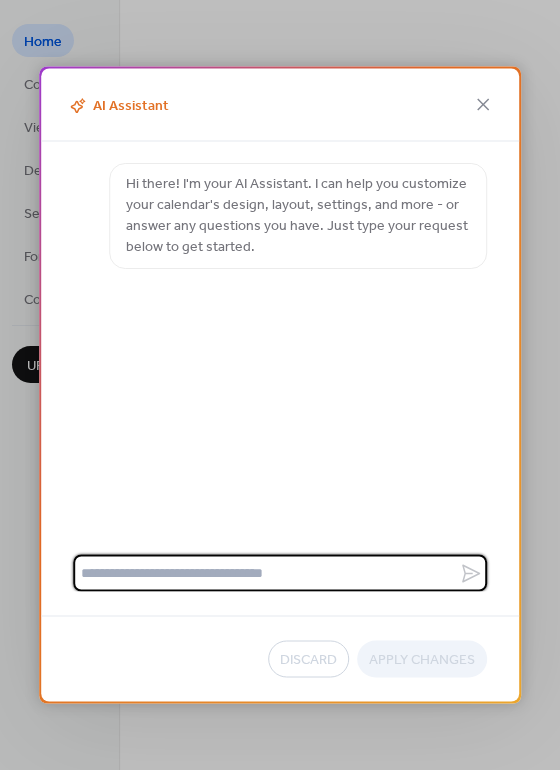 click at bounding box center [266, 573] 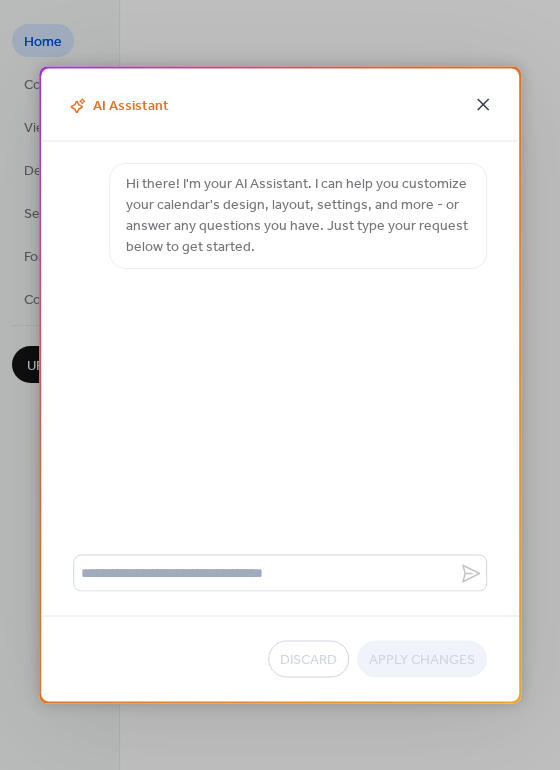 click 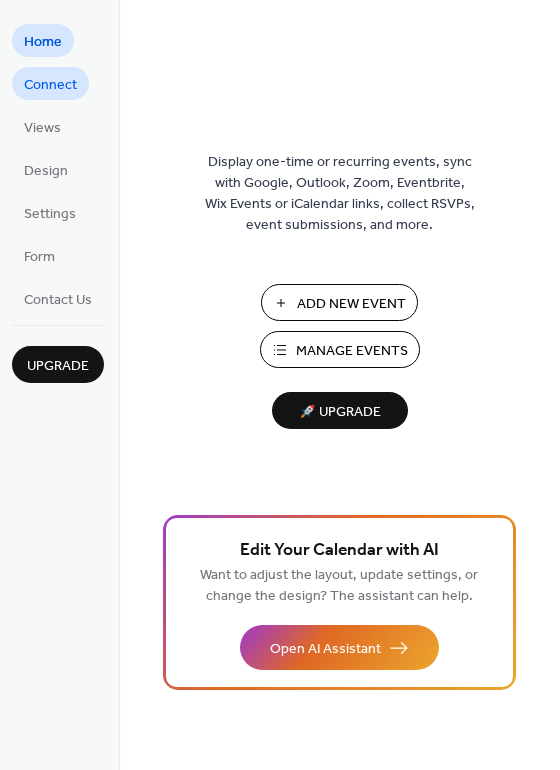 click on "Connect" at bounding box center [50, 85] 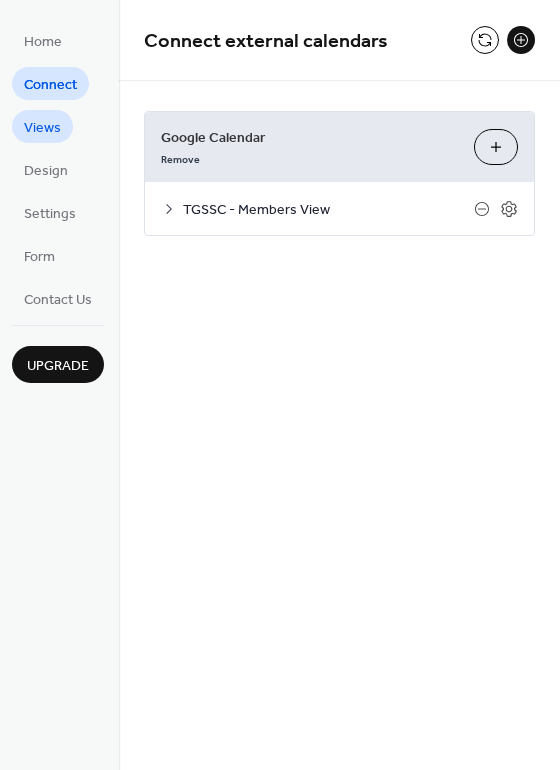 click on "Views" at bounding box center [42, 128] 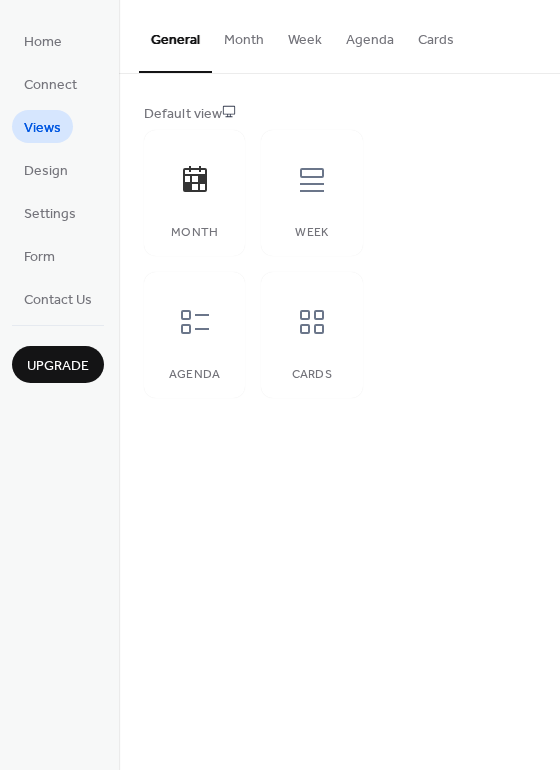 click on "Month" at bounding box center (244, 35) 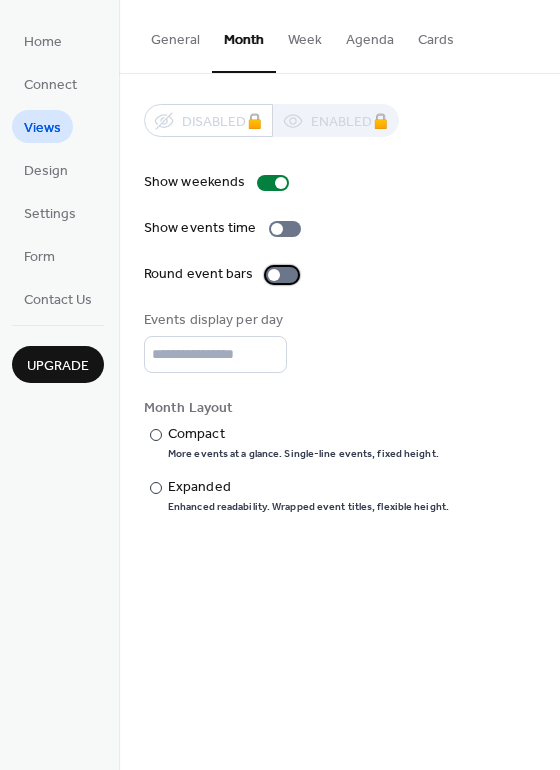 click at bounding box center [282, 275] 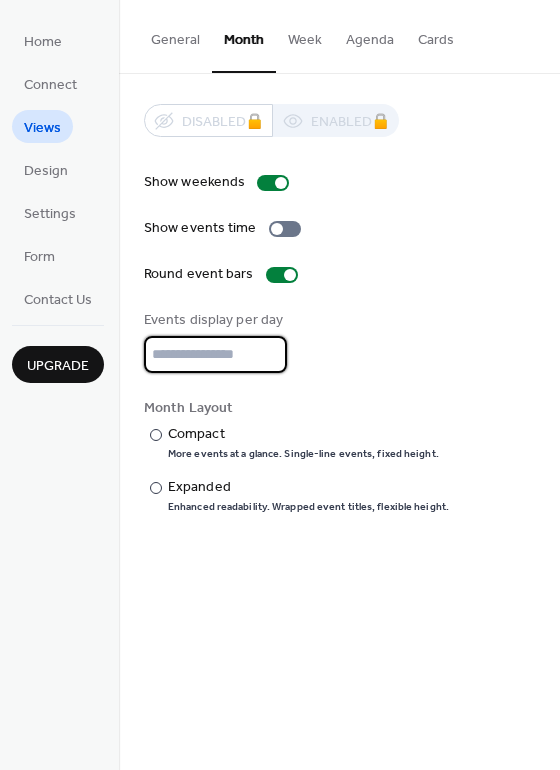 type on "*" 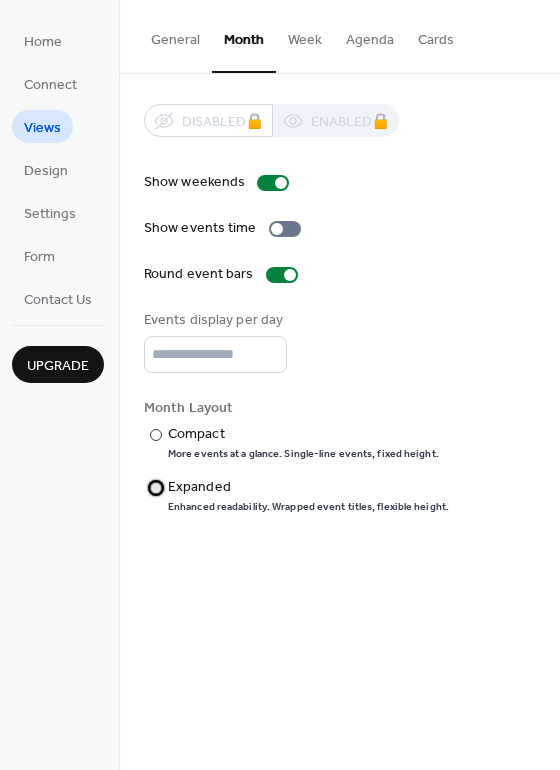 click on "Expanded" at bounding box center (306, 487) 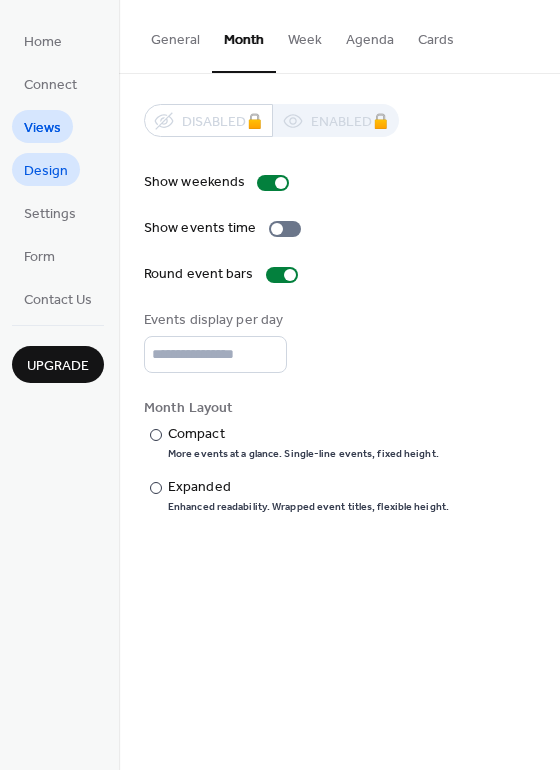 click on "Design" at bounding box center (46, 171) 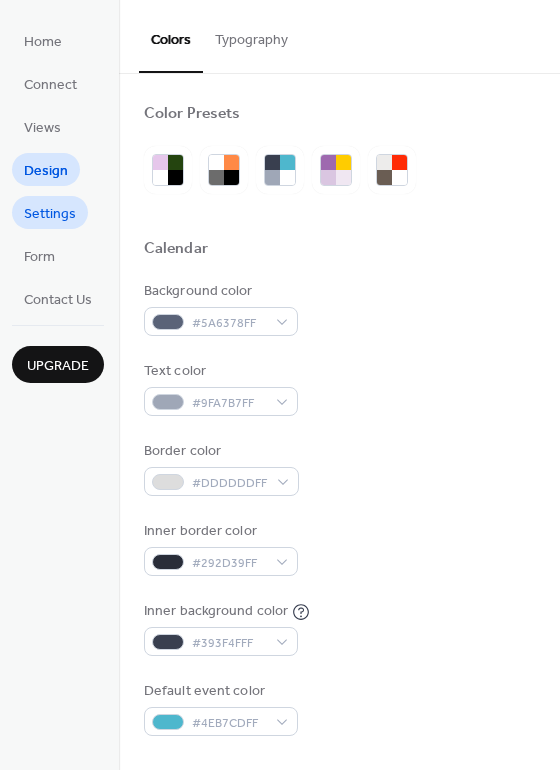 click on "Settings" at bounding box center [50, 214] 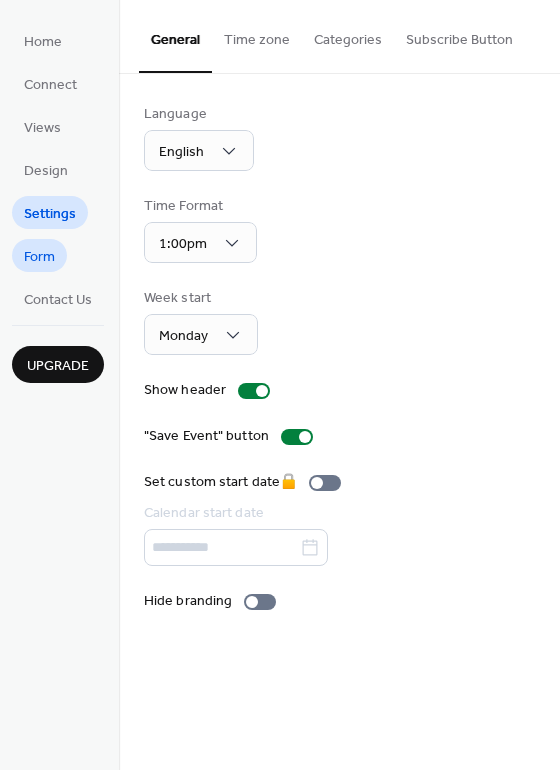 click on "Form" at bounding box center [39, 255] 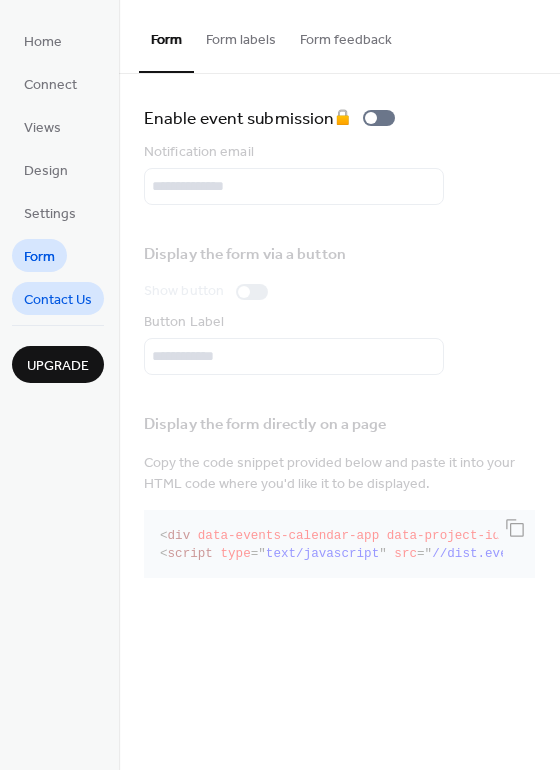 click on "Contact Us" at bounding box center [58, 300] 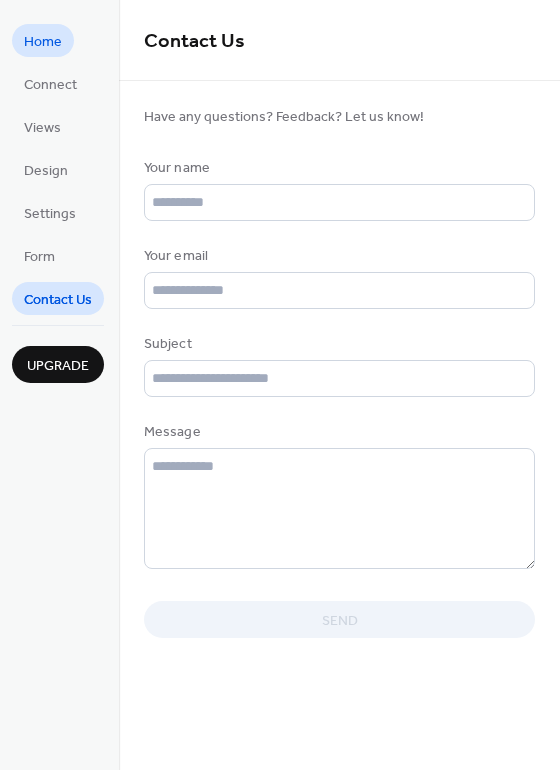 click on "Home" at bounding box center [43, 42] 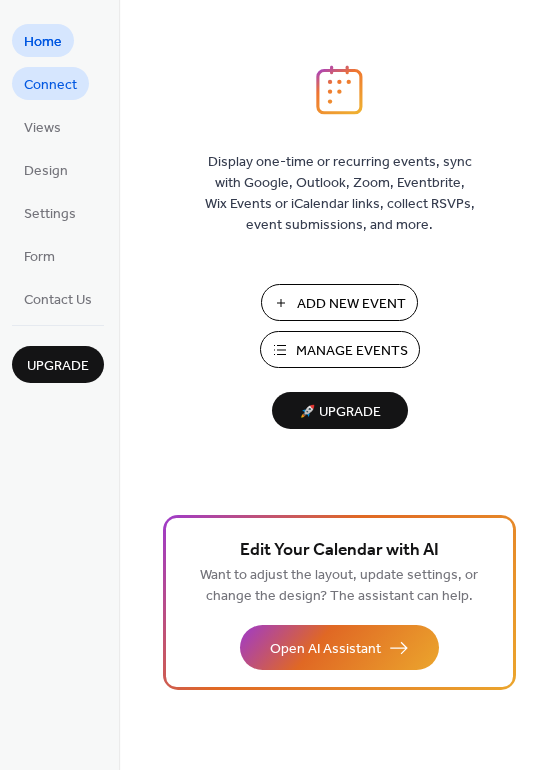 click on "Connect" at bounding box center [50, 85] 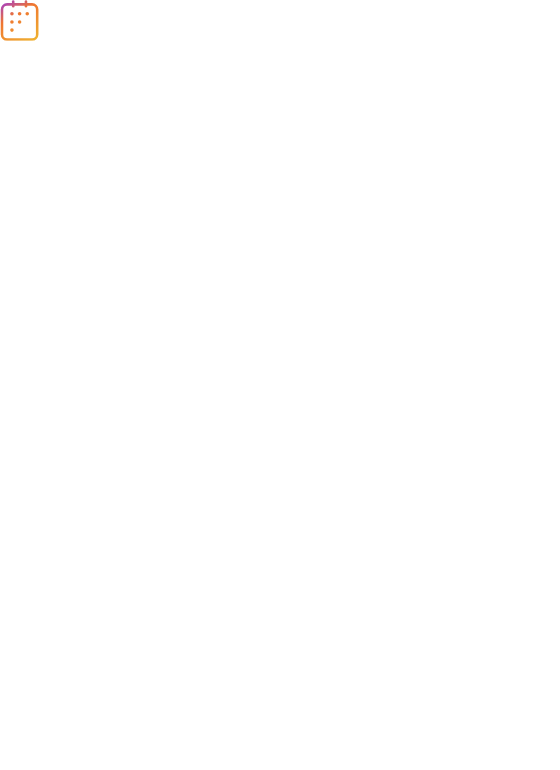 scroll, scrollTop: 0, scrollLeft: 0, axis: both 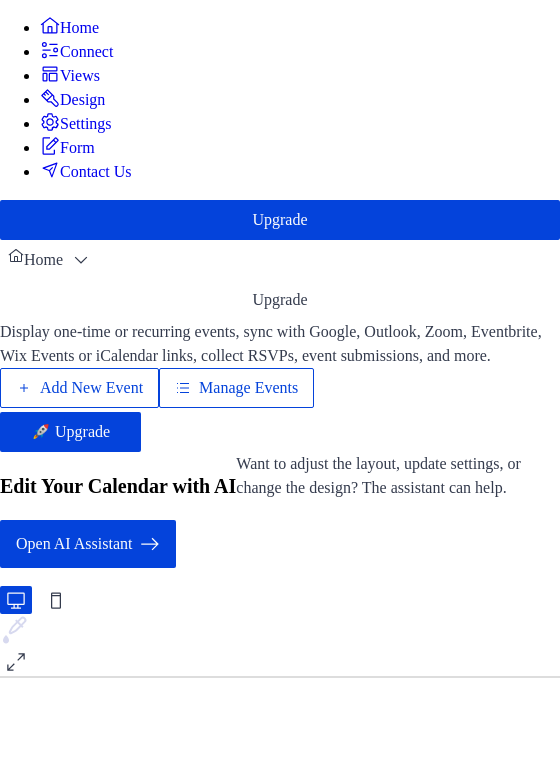 click on "Connect" at bounding box center [86, 52] 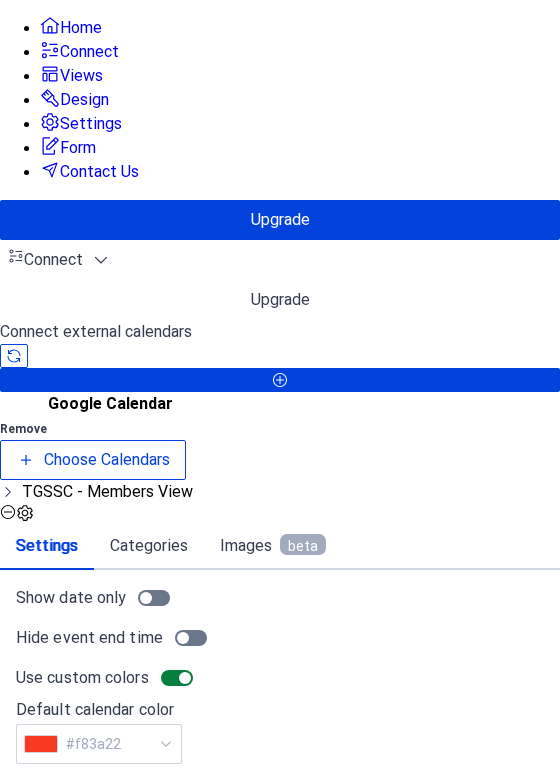 click 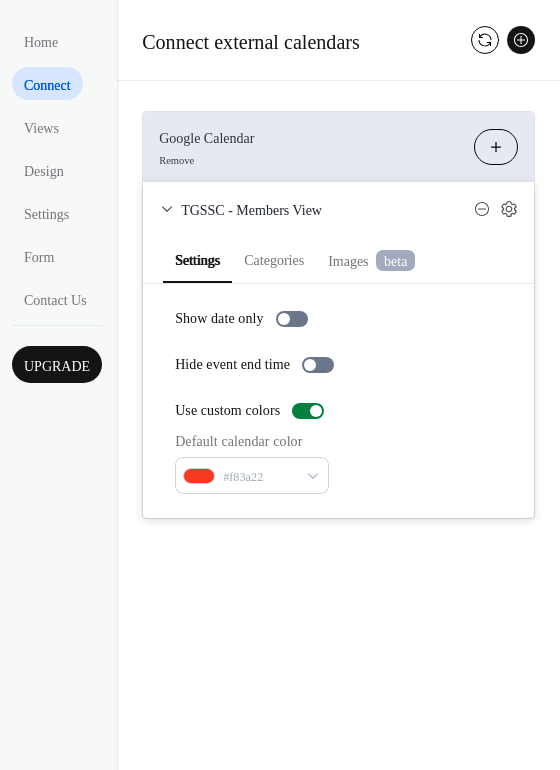 click on "Choose Calendars" at bounding box center [496, 147] 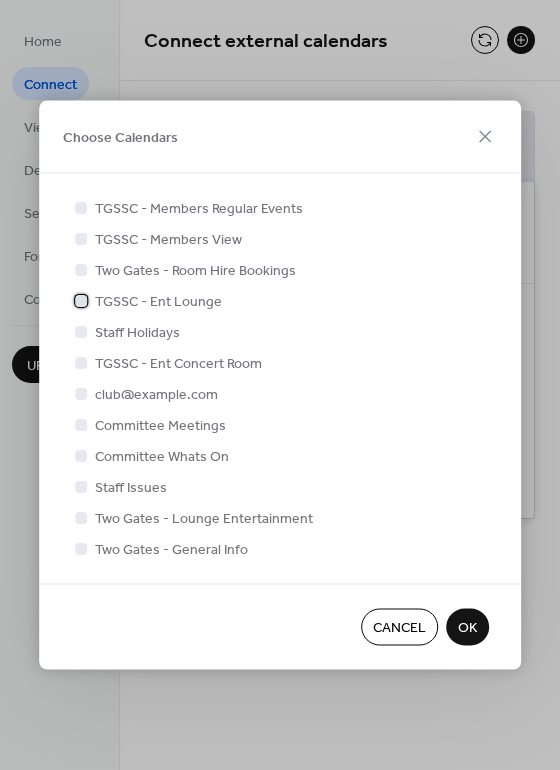 click on "TGSSC - Ent Lounge" at bounding box center (158, 302) 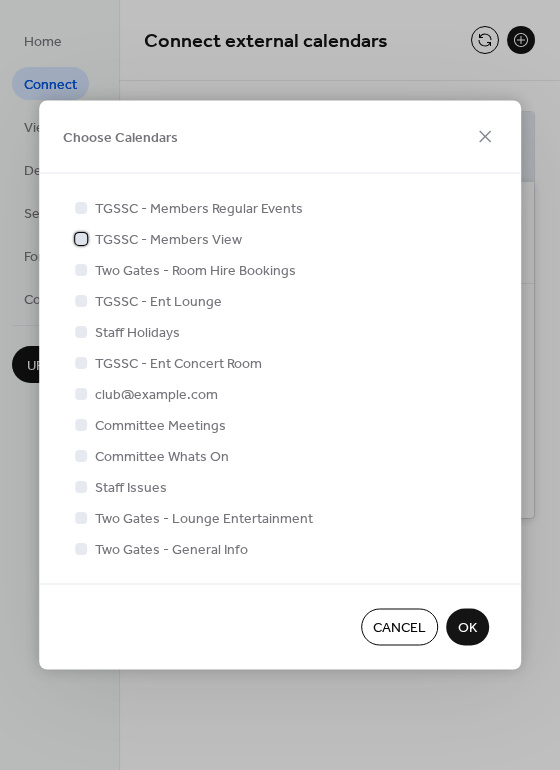 click on "TGSSC - Members View" at bounding box center (168, 240) 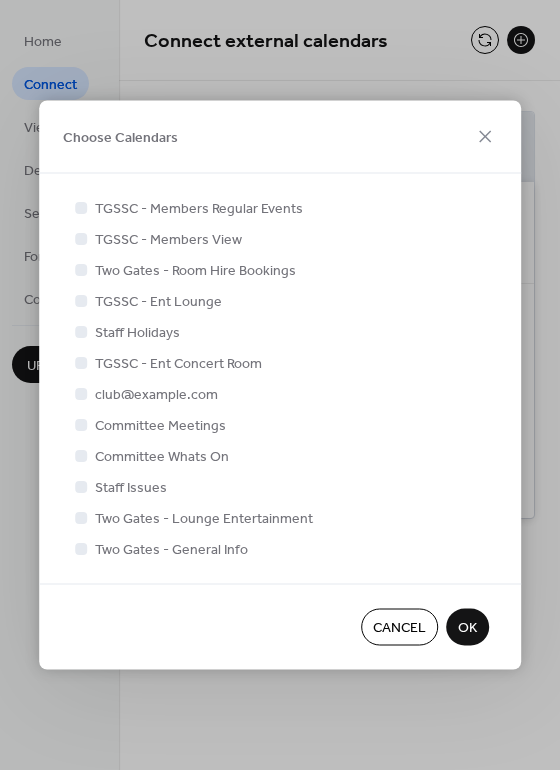 click on "OK" at bounding box center [467, 628] 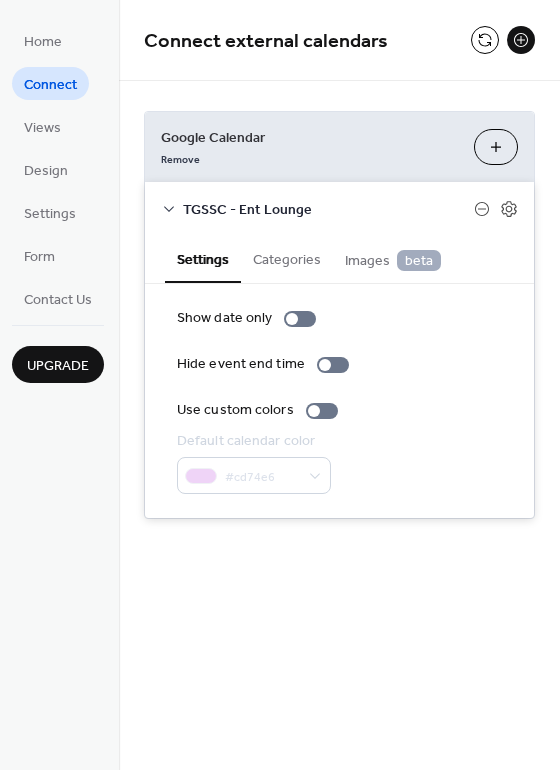 click on "Choose Calendars" at bounding box center (496, 147) 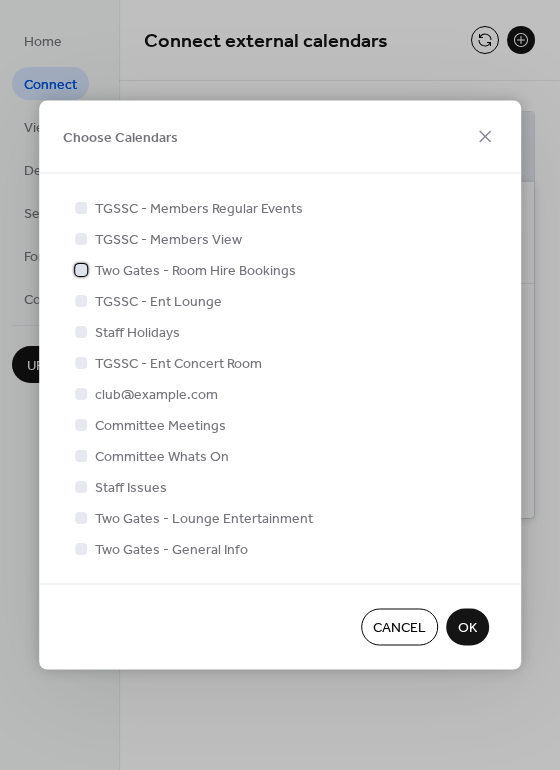 click at bounding box center [81, 269] 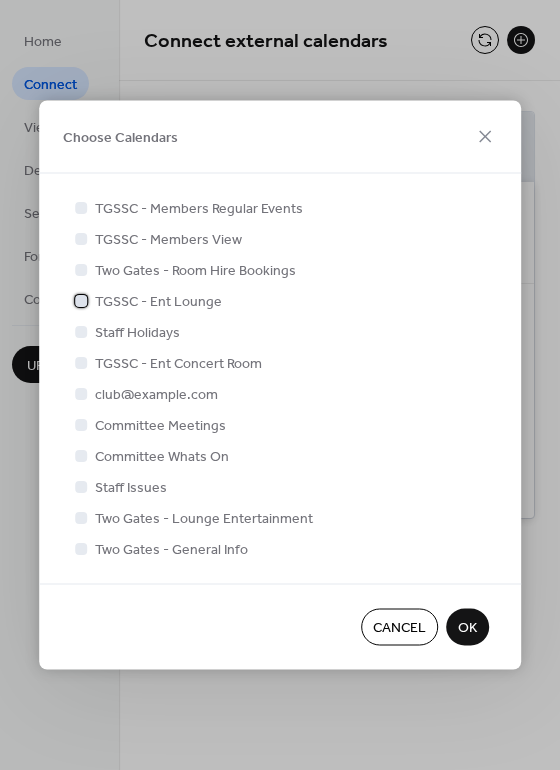 click 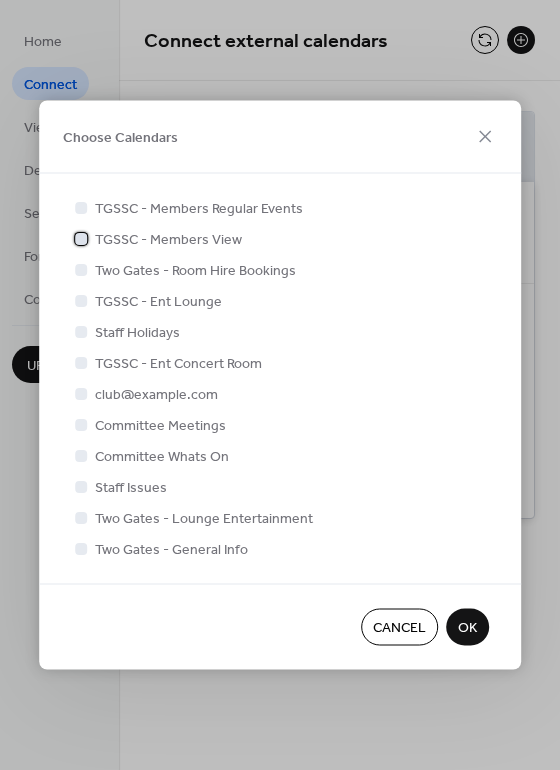 click on "TGSSC - Members View" at bounding box center (168, 240) 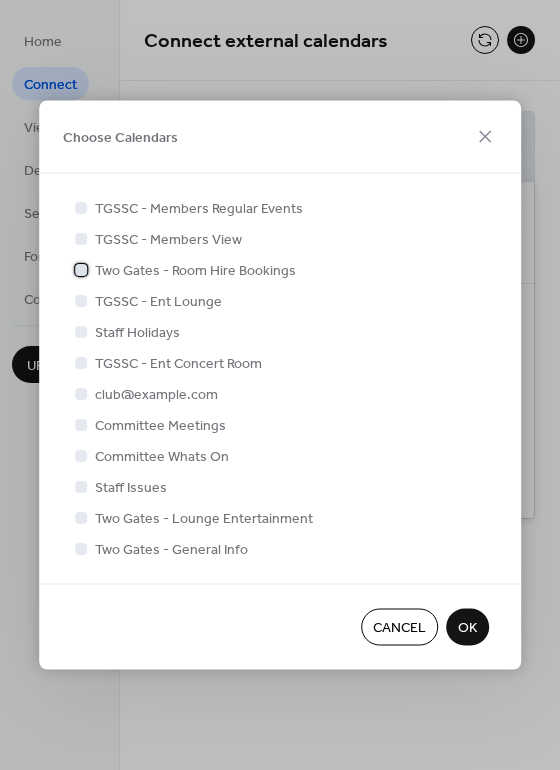 click 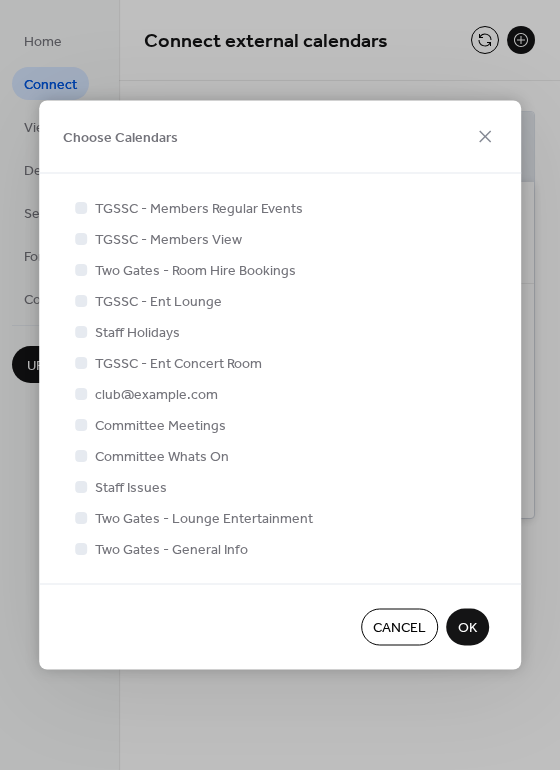 click on "OK" at bounding box center [467, 628] 